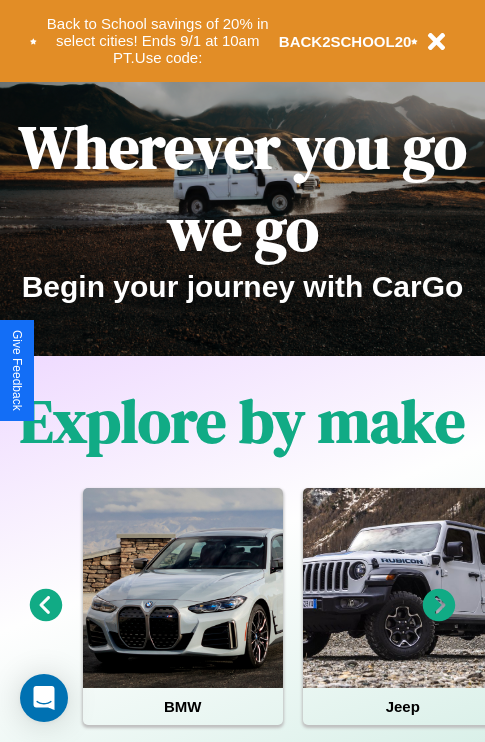scroll, scrollTop: 0, scrollLeft: 0, axis: both 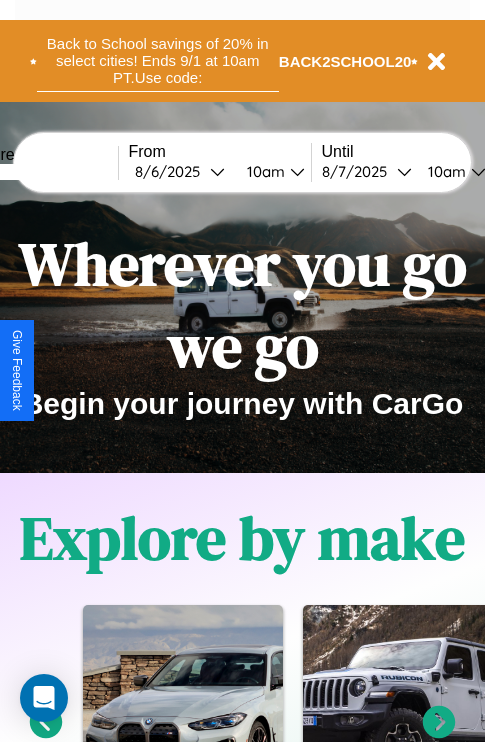 click on "Back to School savings of 20% in select cities! Ends 9/1 at 10am PT.  Use code:" at bounding box center (158, 61) 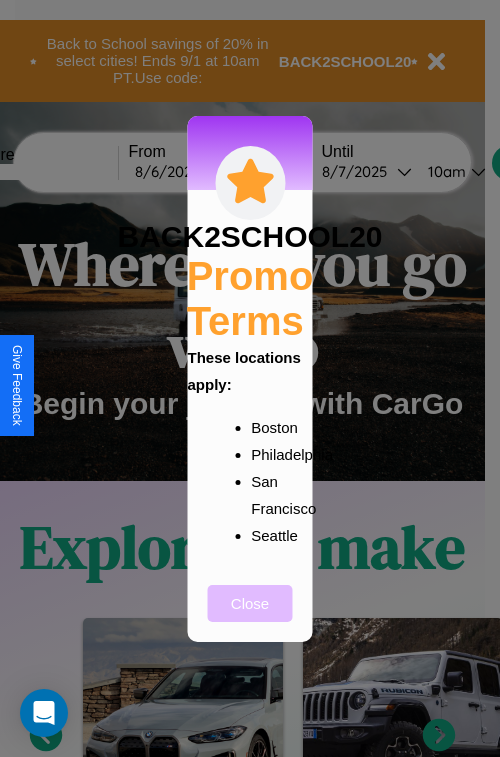 click on "Close" at bounding box center [250, 603] 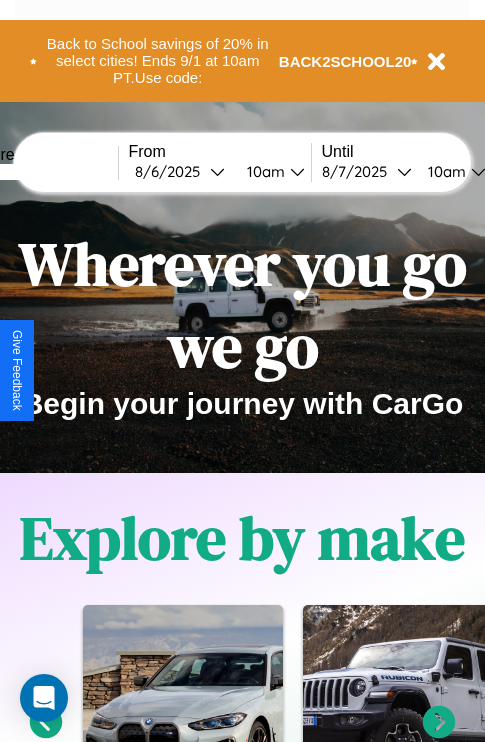 click at bounding box center [43, 172] 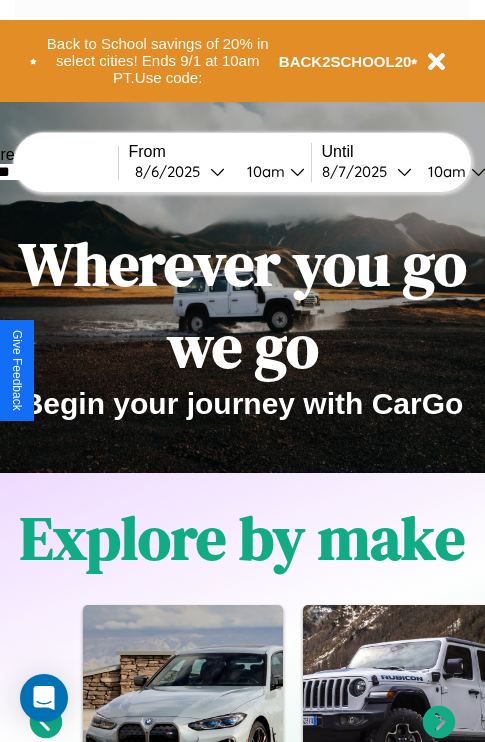 type on "*******" 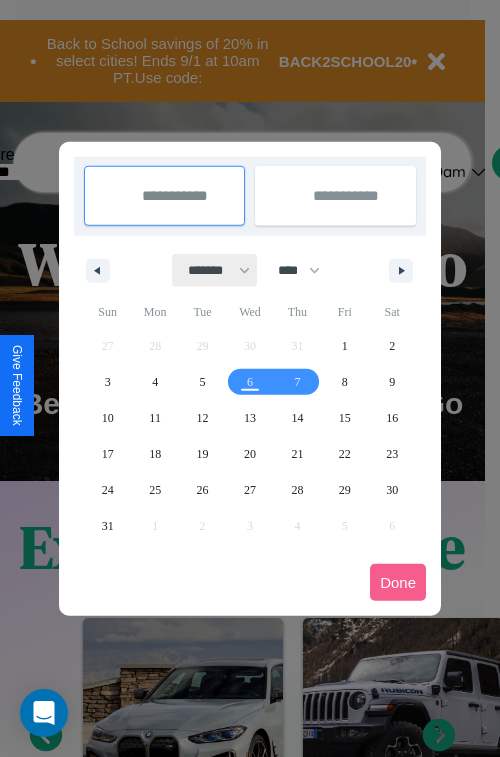 click on "******* ******** ***** ***** *** **** **** ****** ********* ******* ******** ********" at bounding box center [215, 270] 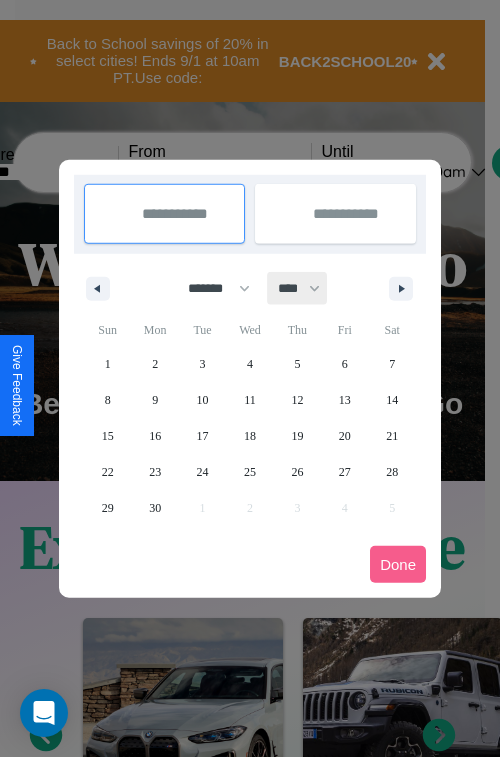 click on "**** **** **** **** **** **** **** **** **** **** **** **** **** **** **** **** **** **** **** **** **** **** **** **** **** **** **** **** **** **** **** **** **** **** **** **** **** **** **** **** **** **** **** **** **** **** **** **** **** **** **** **** **** **** **** **** **** **** **** **** **** **** **** **** **** **** **** **** **** **** **** **** **** **** **** **** **** **** **** **** **** **** **** **** **** **** **** **** **** **** **** **** **** **** **** **** **** **** **** **** **** **** **** **** **** **** **** **** **** **** **** **** **** **** **** **** **** **** **** **** ****" at bounding box center (298, 288) 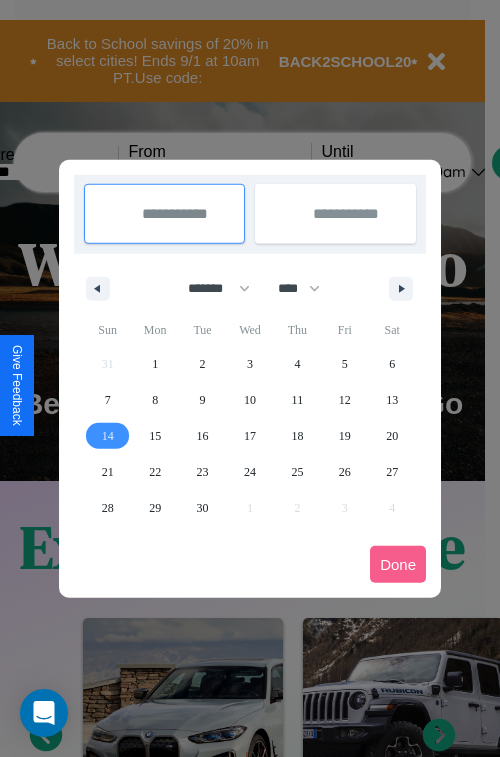 click on "14" at bounding box center (108, 436) 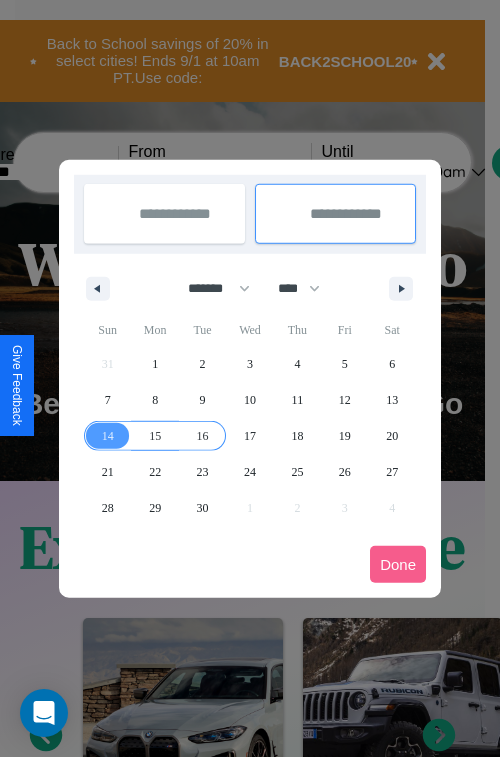 click on "16" at bounding box center (203, 436) 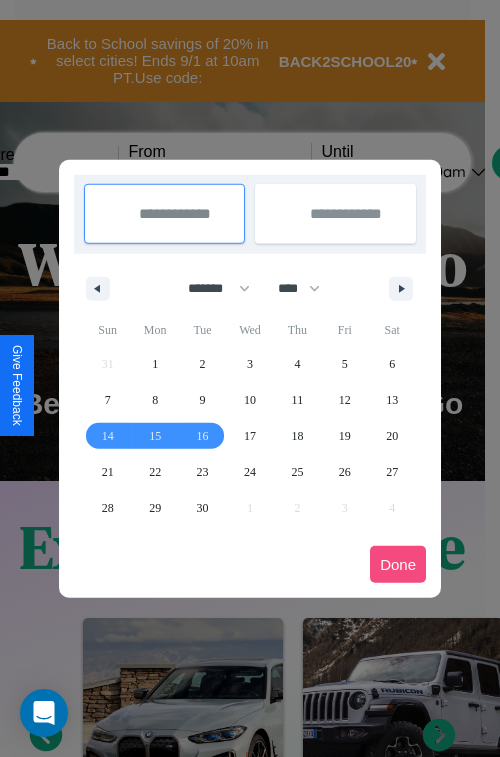 click on "Done" at bounding box center (398, 564) 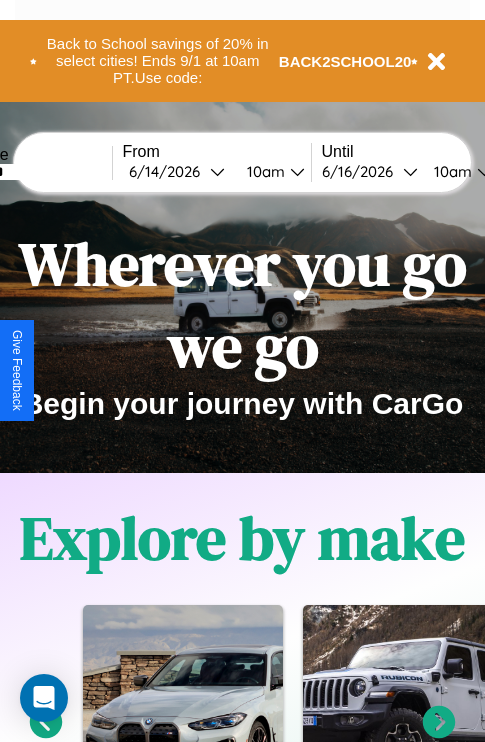 click on "10am" at bounding box center (263, 171) 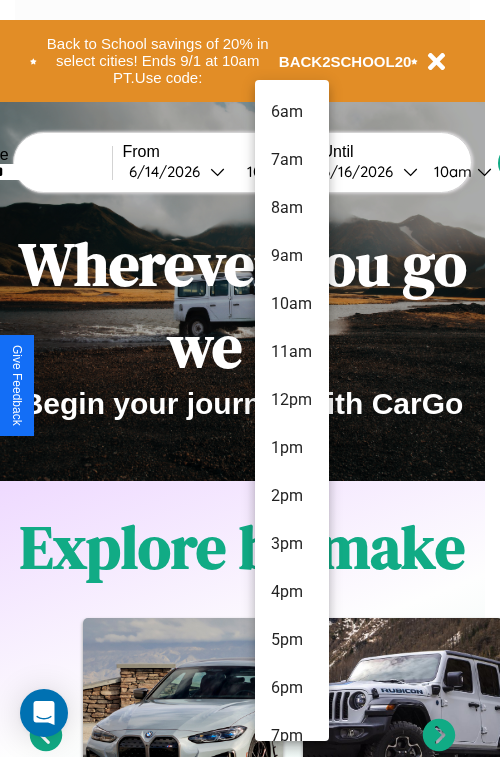 click on "12pm" at bounding box center [292, 400] 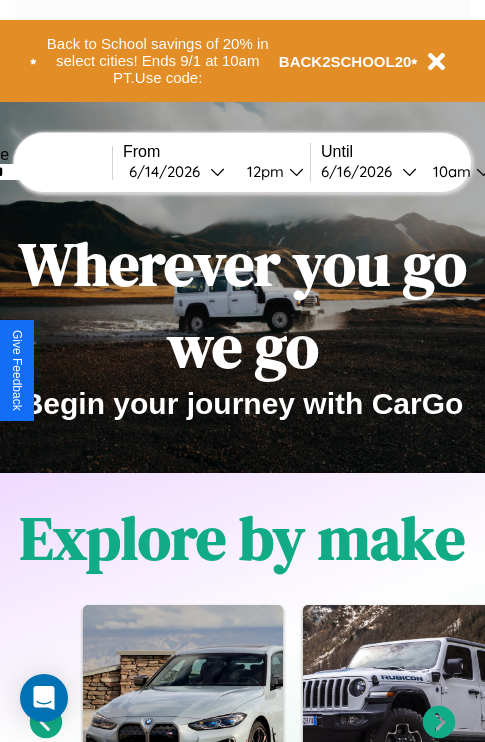 click on "10am" at bounding box center [449, 171] 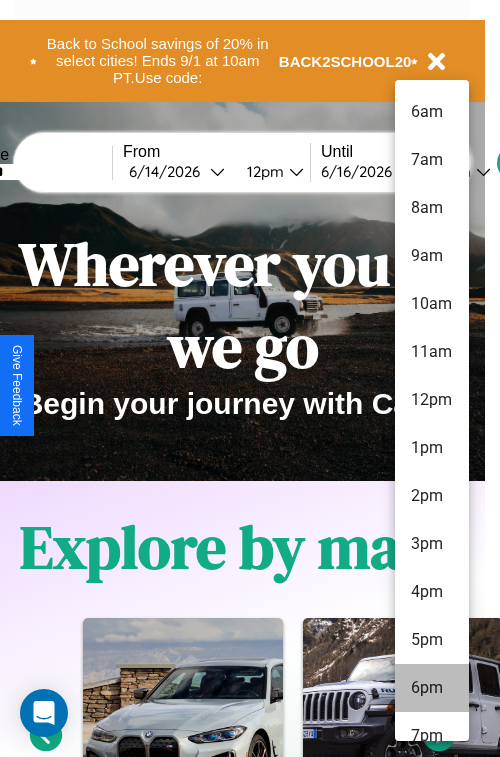 click on "6pm" at bounding box center (432, 688) 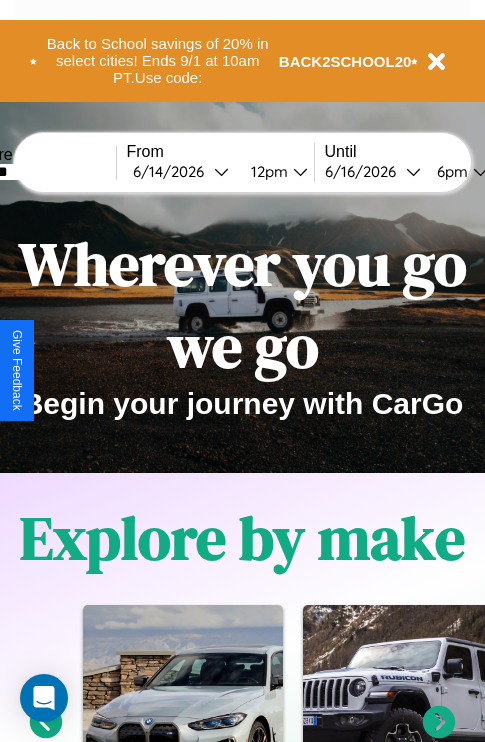 scroll, scrollTop: 0, scrollLeft: 70, axis: horizontal 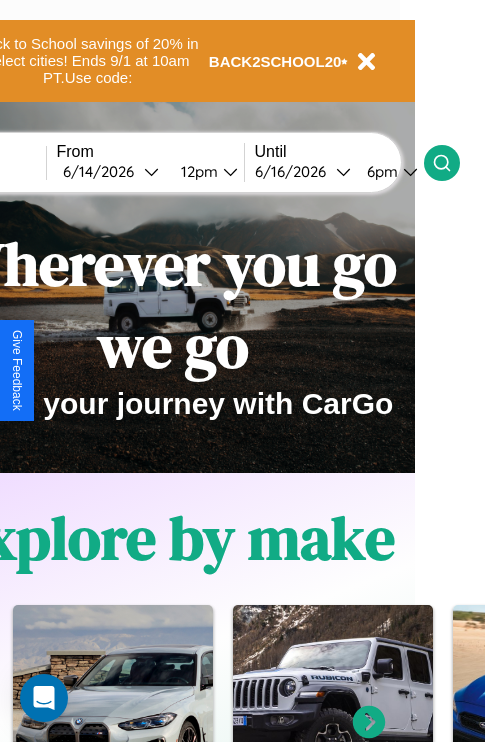 click 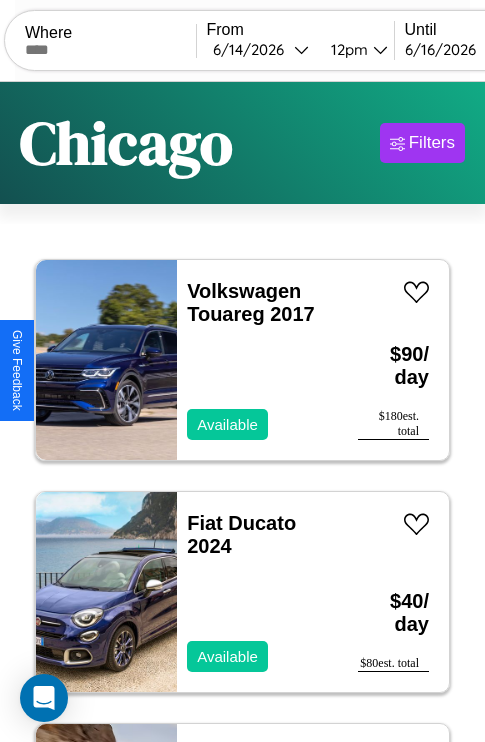 scroll, scrollTop: 89, scrollLeft: 0, axis: vertical 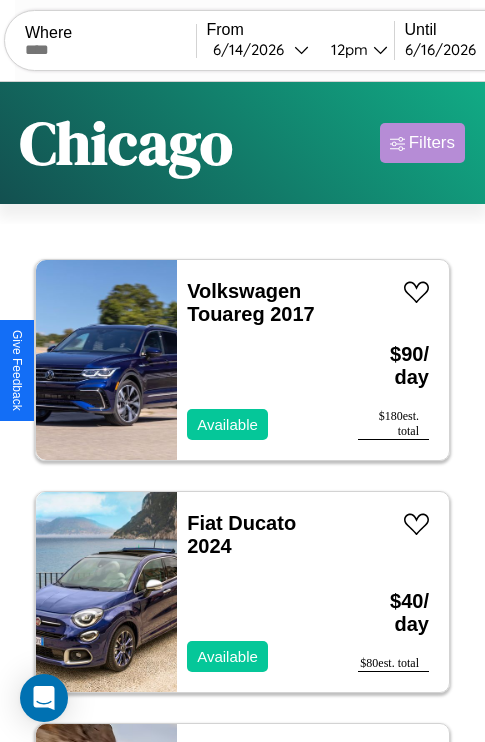 click on "Filters" at bounding box center [432, 143] 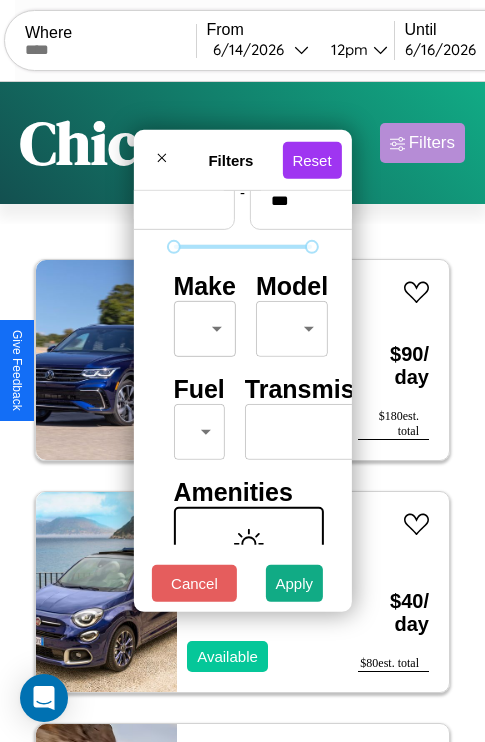 scroll, scrollTop: 162, scrollLeft: 0, axis: vertical 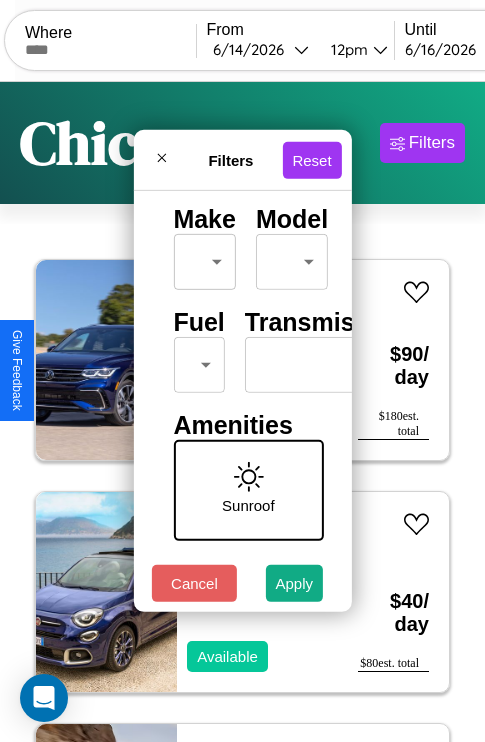 click on "CarGo Where From 6 / 14 / 2026 12pm Until 6 / 16 / 2026 6pm Become a Host Login Sign Up Chicago Filters 42  cars in this area These cars can be picked up in this city. Volkswagen   Touareg   2017 Available $ 90  / day $ 180  est. total Fiat   Ducato   2024 Available $ 40  / day $ 80  est. total Mercedes   eSprinter   2022 Available $ 140  / day $ 280  est. total Subaru   Baja   2020 Unavailable $ 30  / day $ 60  est. total Volkswagen   Tiguan Limited   2019 Available $ 140  / day $ 280  est. total Hyundai   Azera   2024 Available $ 110  / day $ 220  est. total Subaru   WRX   2021 Available $ 80  / day $ 160  est. total Alfa Romeo   Stelvio   2021 Unavailable $ 150  / day $ 300  est. total Tesla   Model 3   2021 Available $ 130  / day $ 260  est. total Maserati   Grancabrio   2020 Available $ 200  / day $ 400  est. total Land Rover   Range Rover Velar   2017 Available $ 110  / day $ 220  est. total Subaru   XV CrossTrek   2022 Available $ 30  / day $ 60  est. total Subaru   GL-10   2019 Available $ 140  / day" at bounding box center (242, 412) 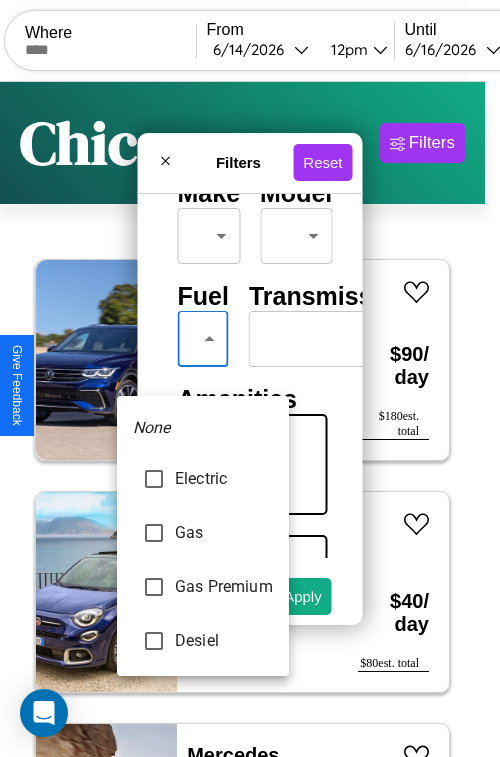 type on "********" 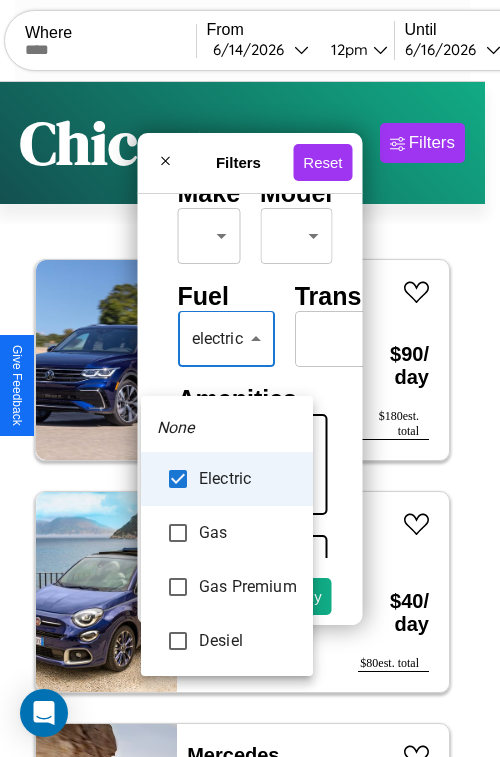 click at bounding box center (250, 378) 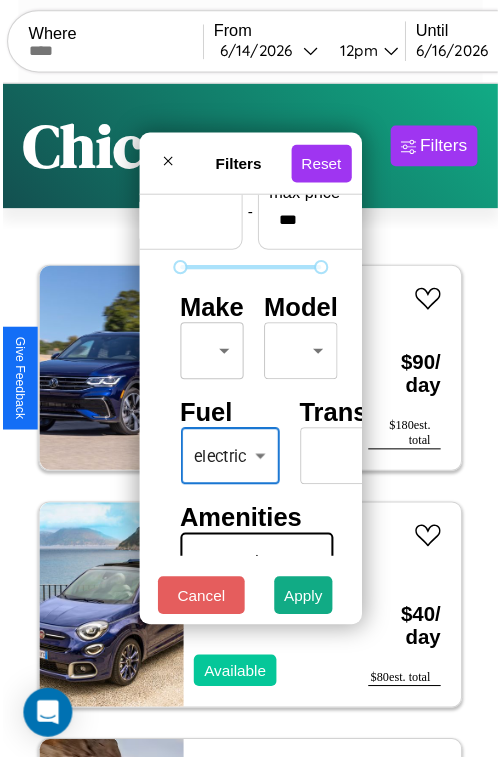 scroll, scrollTop: 59, scrollLeft: 0, axis: vertical 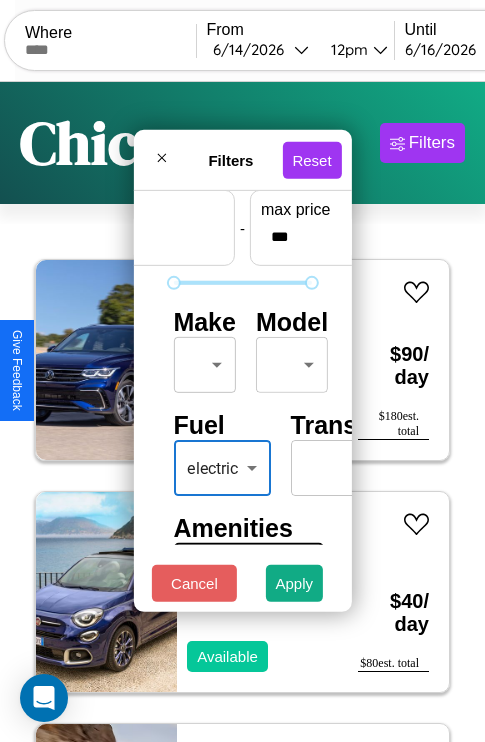 click on "CarGo Where From 6 / 14 / 2026 12pm Until 6 / 16 / 2026 6pm Become a Host Login Sign Up Chicago Filters 42  cars in this area These cars can be picked up in this city. Volkswagen   Touareg   2017 Available $ 90  / day $ 180  est. total Fiat   Ducato   2024 Available $ 40  / day $ 80  est. total Mercedes   eSprinter   2022 Available $ 140  / day $ 280  est. total Subaru   Baja   2020 Unavailable $ 30  / day $ 60  est. total Volkswagen   Tiguan Limited   2019 Available $ 140  / day $ 280  est. total Hyundai   Azera   2024 Available $ 110  / day $ 220  est. total Subaru   WRX   2021 Available $ 80  / day $ 160  est. total Alfa Romeo   Stelvio   2021 Unavailable $ 150  / day $ 300  est. total Tesla   Model 3   2021 Available $ 130  / day $ 260  est. total Maserati   Grancabrio   2020 Available $ 200  / day $ 400  est. total Land Rover   Range Rover Velar   2017 Available $ 110  / day $ 220  est. total Subaru   XV CrossTrek   2022 Available $ 30  / day $ 60  est. total Subaru   GL-10   2019 Available $ 140  / day" at bounding box center [242, 412] 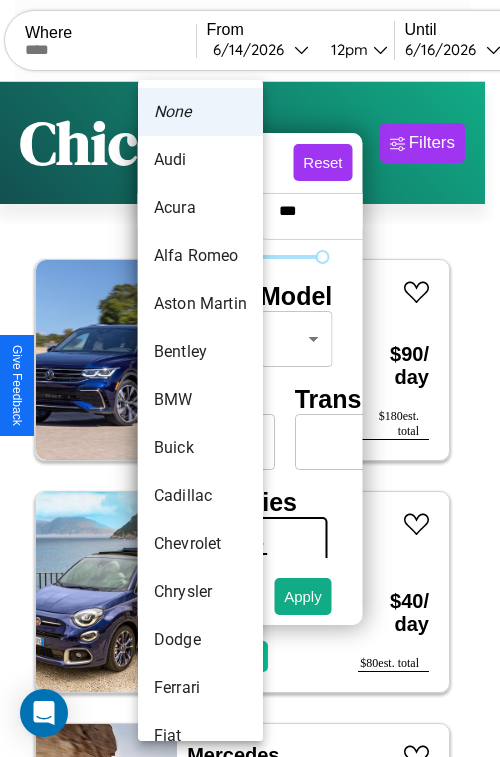 scroll, scrollTop: 182, scrollLeft: 0, axis: vertical 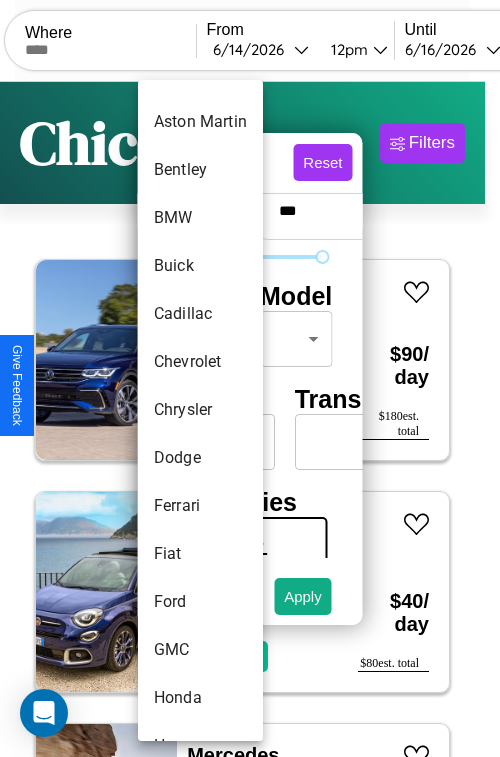 click on "Chrysler" at bounding box center [200, 410] 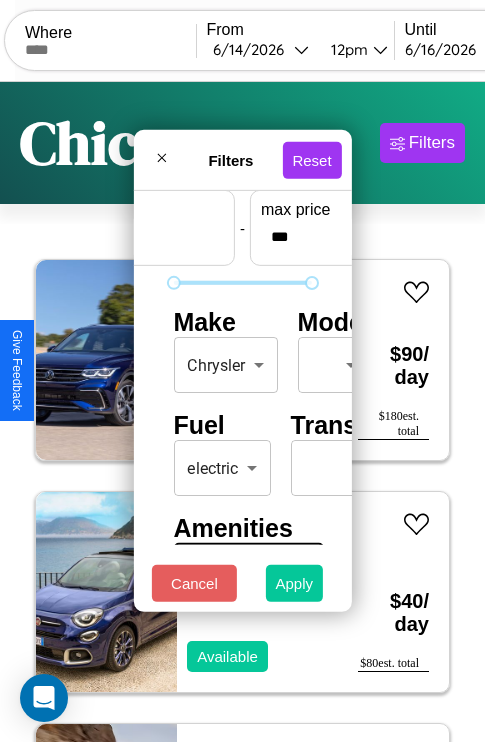 click on "Apply" at bounding box center (295, 583) 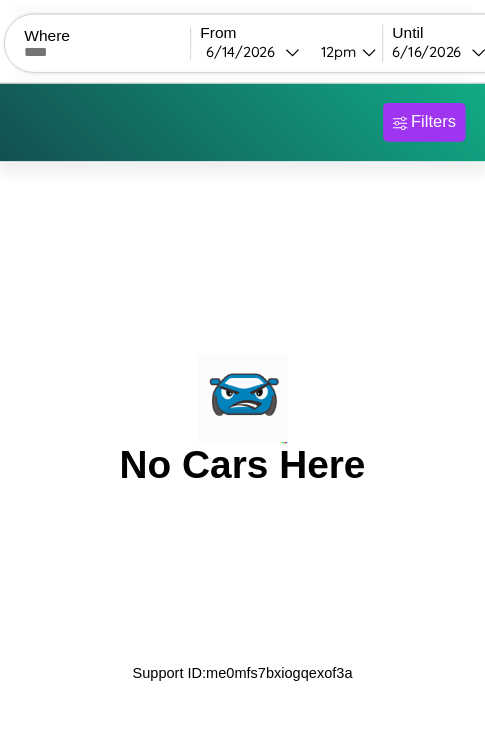scroll, scrollTop: 0, scrollLeft: 0, axis: both 